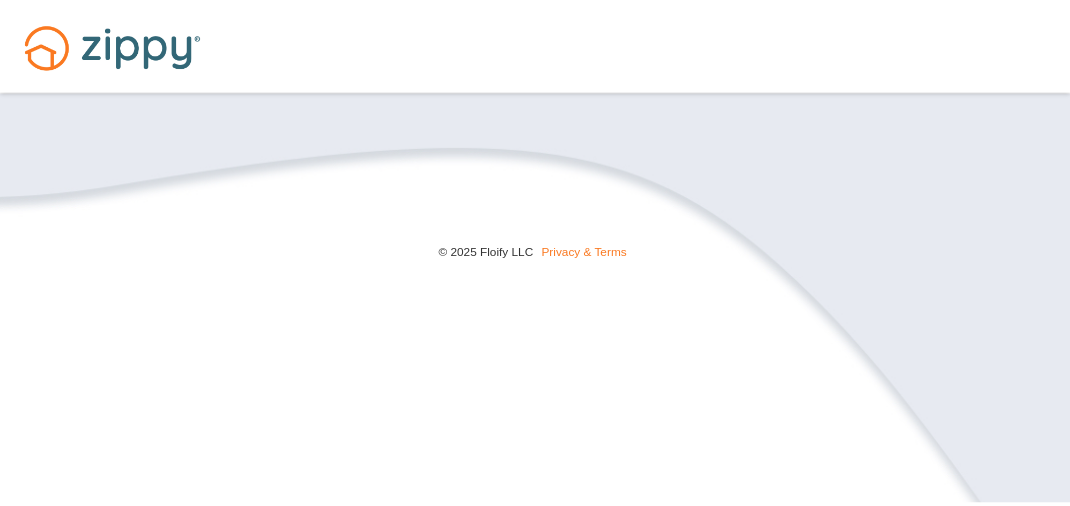 scroll, scrollTop: 0, scrollLeft: 0, axis: both 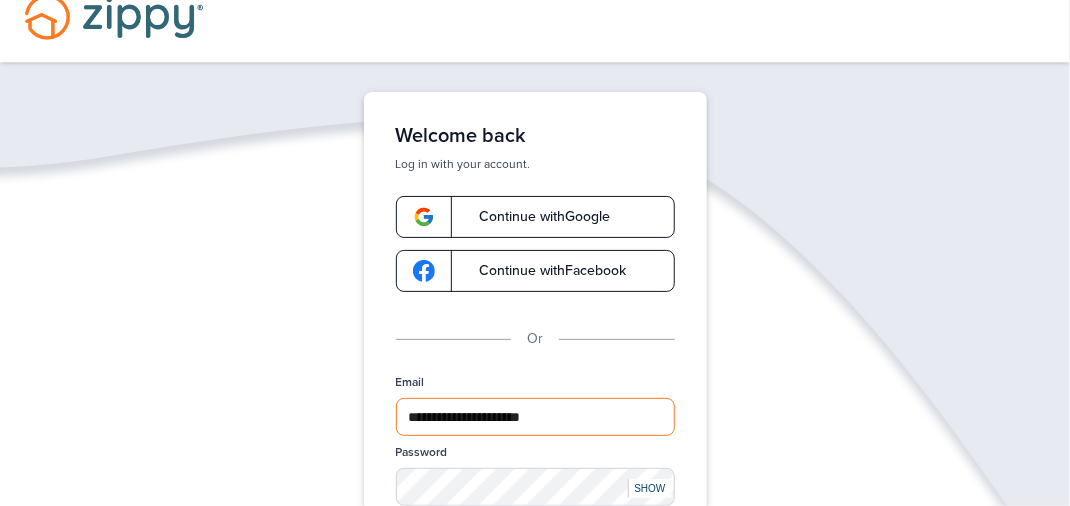 click on "Email" at bounding box center (535, 417) 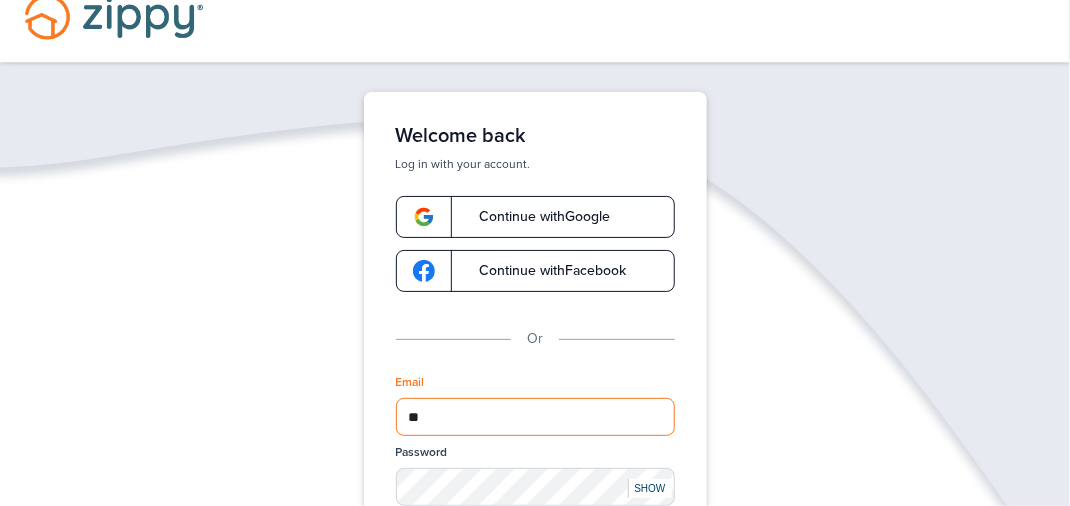 type on "*" 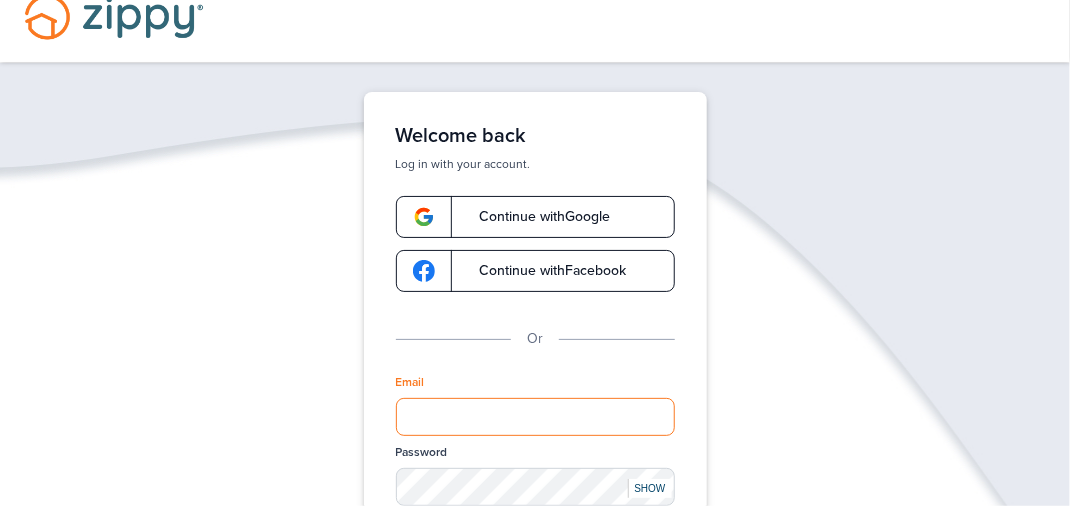 type on "**********" 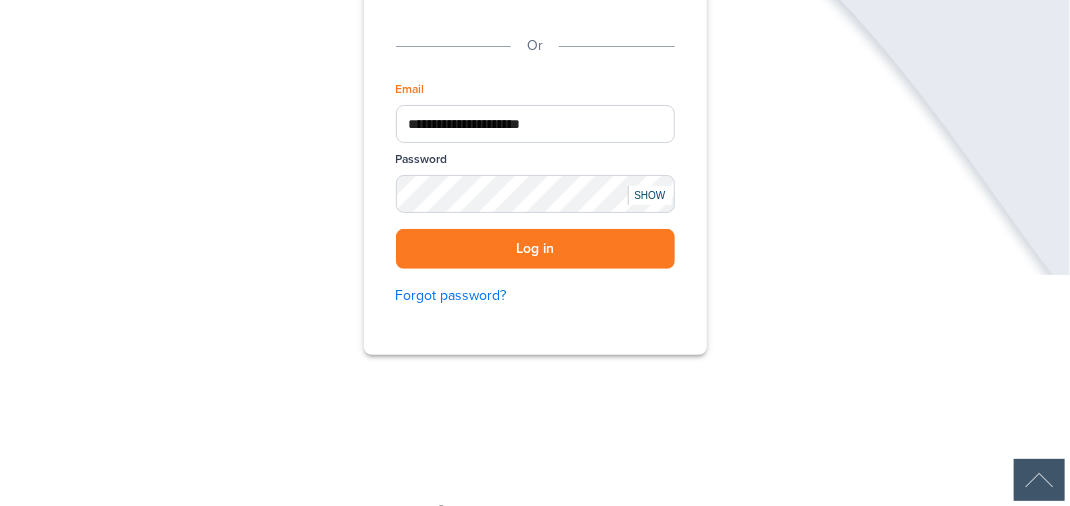 scroll, scrollTop: 353, scrollLeft: 0, axis: vertical 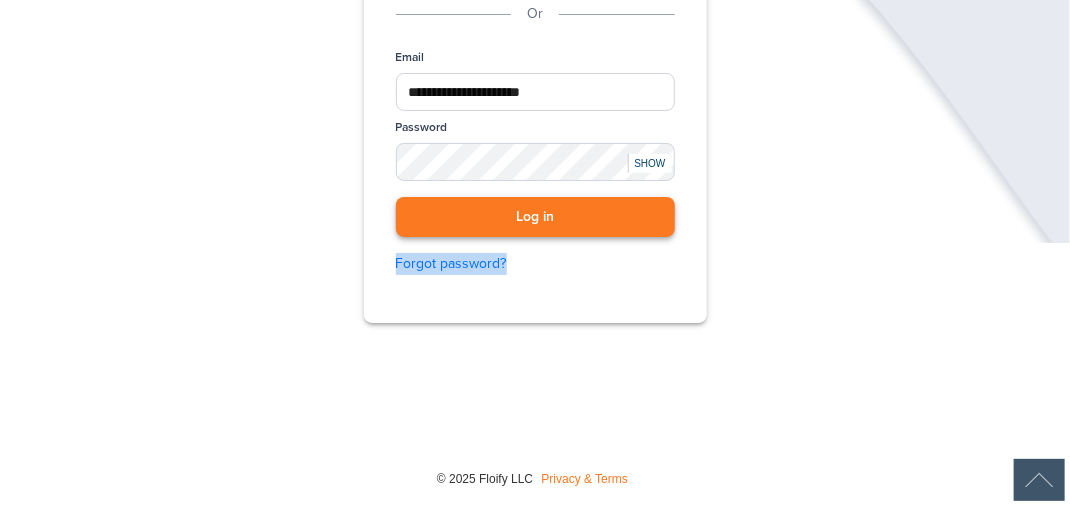 drag, startPoint x: 612, startPoint y: 248, endPoint x: 605, endPoint y: 225, distance: 24.04163 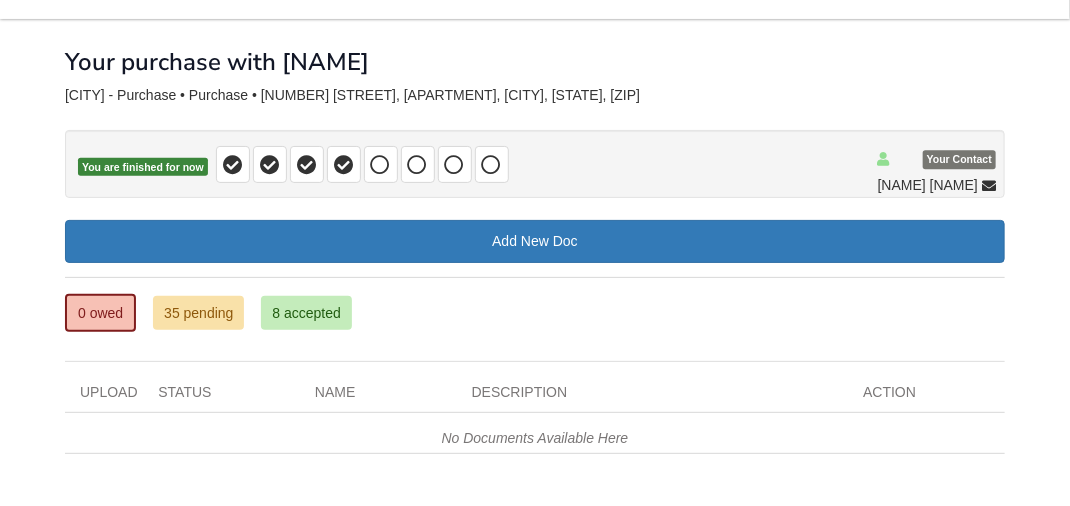 scroll, scrollTop: 178, scrollLeft: 0, axis: vertical 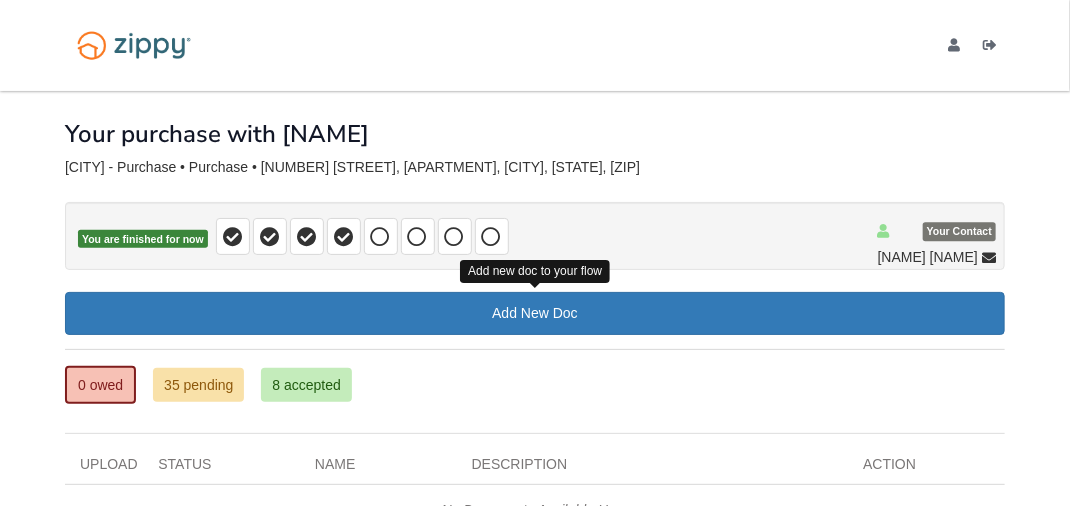 drag, startPoint x: 783, startPoint y: 115, endPoint x: 181, endPoint y: 365, distance: 651.8466 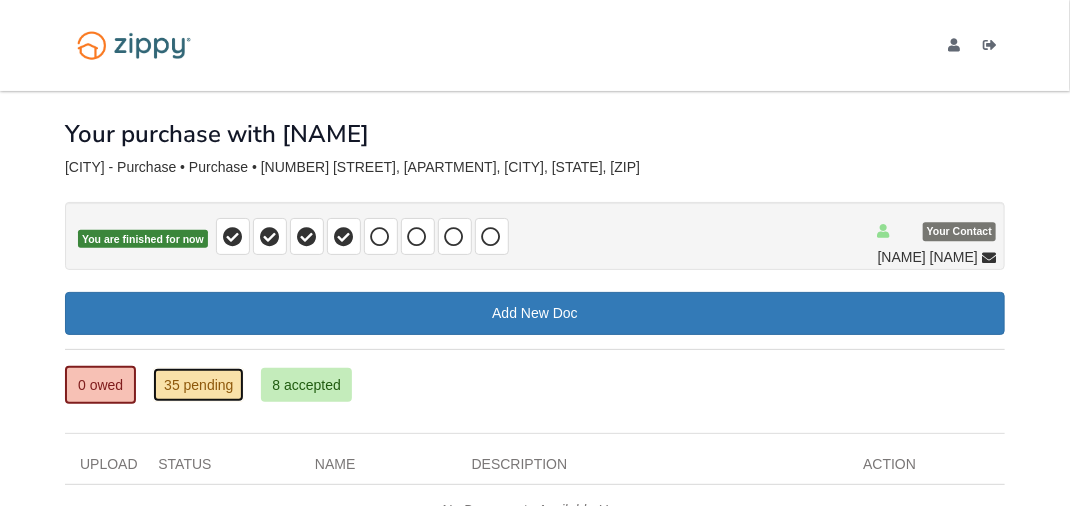 drag, startPoint x: 181, startPoint y: 365, endPoint x: 180, endPoint y: 384, distance: 19.026299 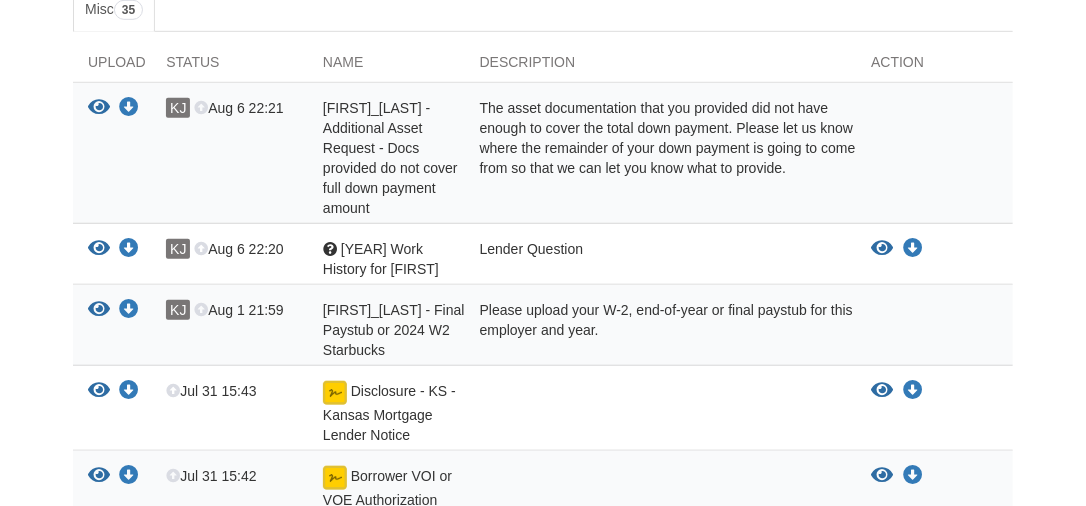 scroll, scrollTop: 179, scrollLeft: 0, axis: vertical 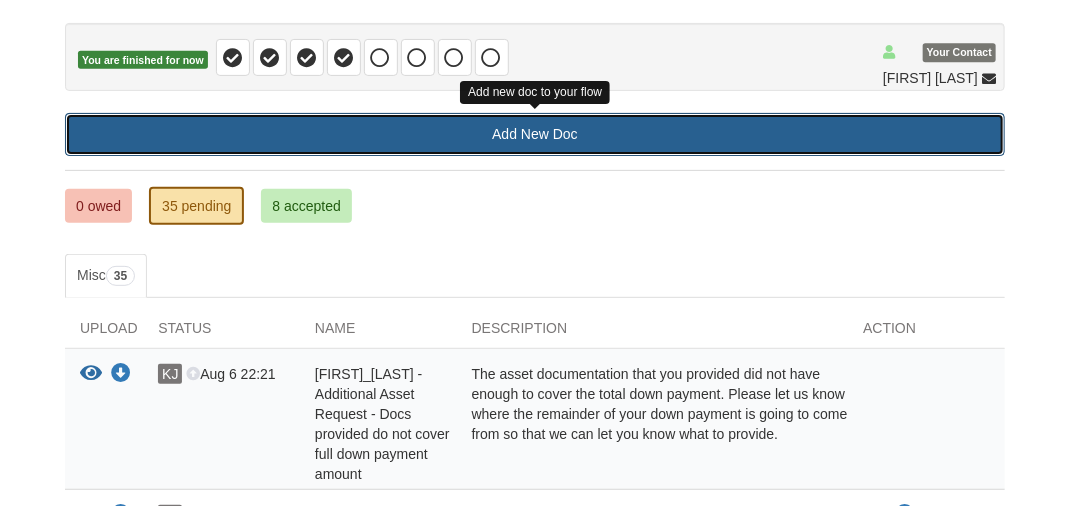 click on "Add New Doc" at bounding box center (535, 134) 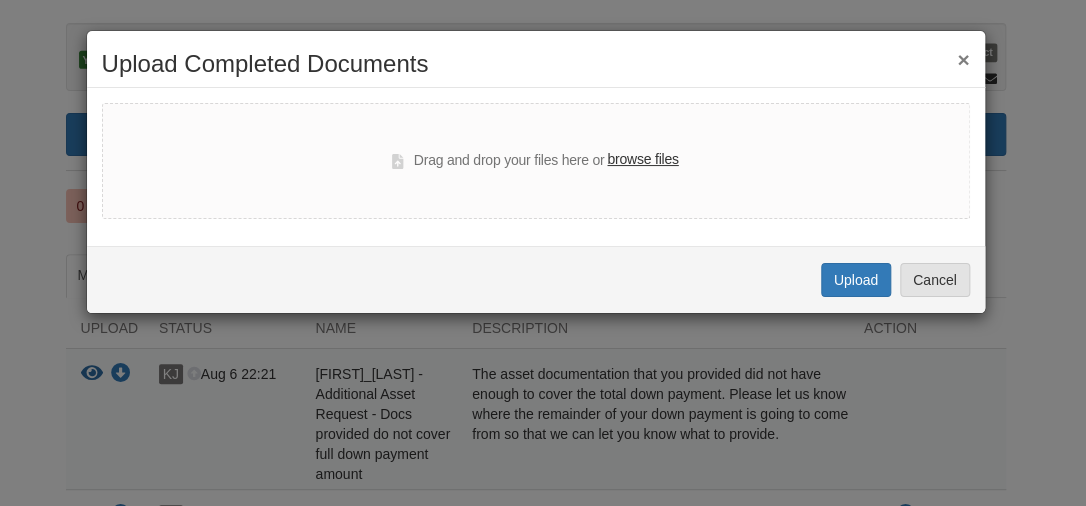 click on "browse files" at bounding box center [642, 160] 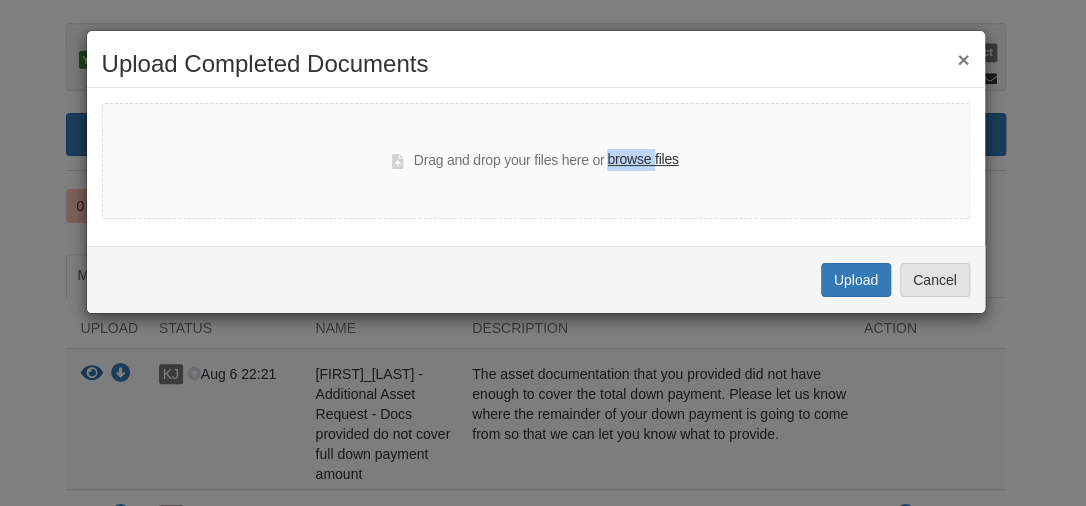 select on "****" 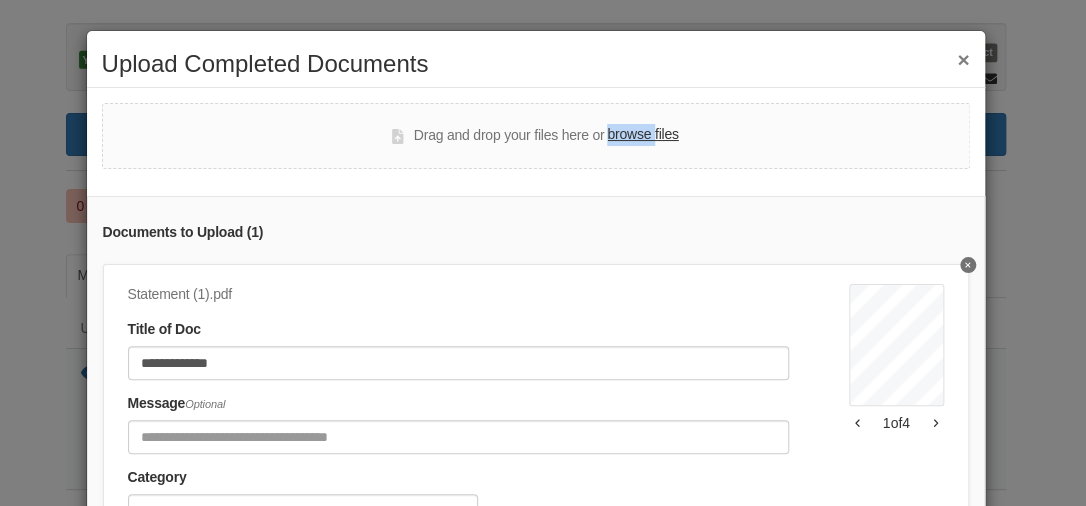click on "browse files" at bounding box center (642, 135) 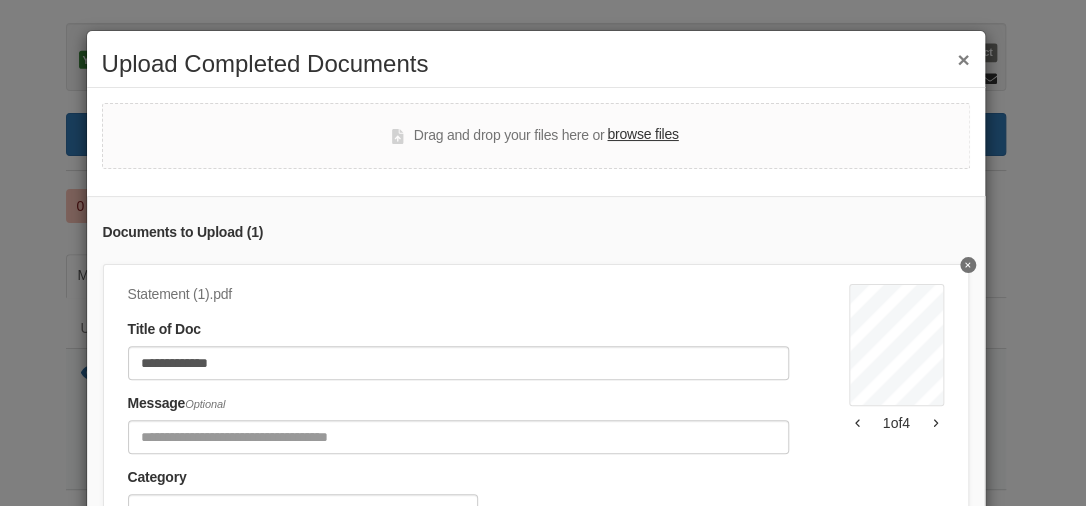 select on "****" 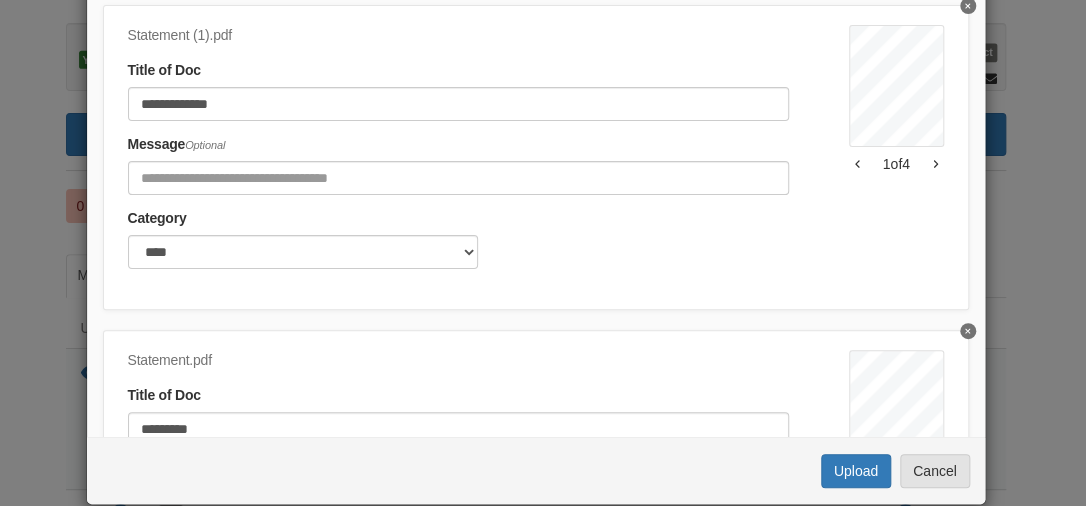 scroll, scrollTop: 288, scrollLeft: 0, axis: vertical 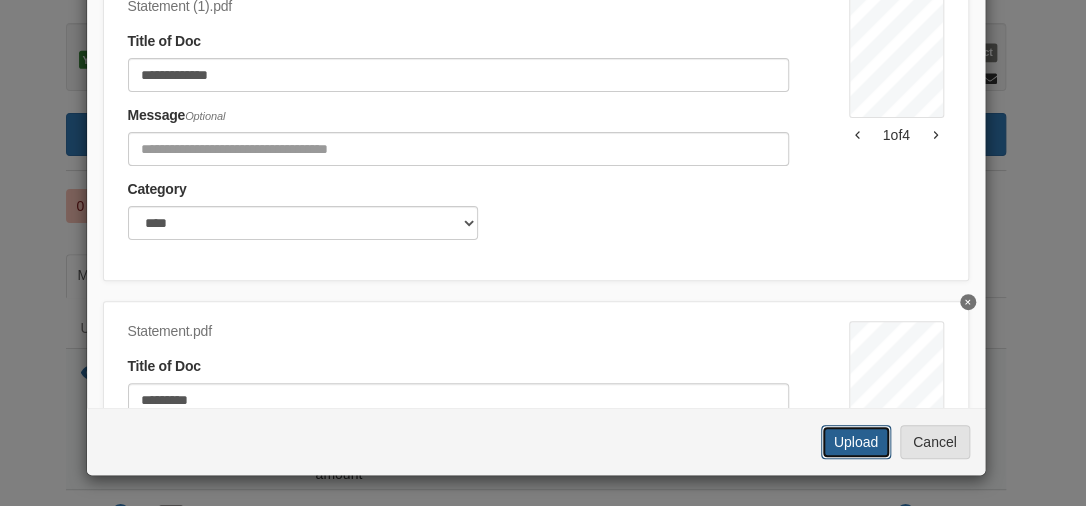 click on "Upload" at bounding box center (856, 442) 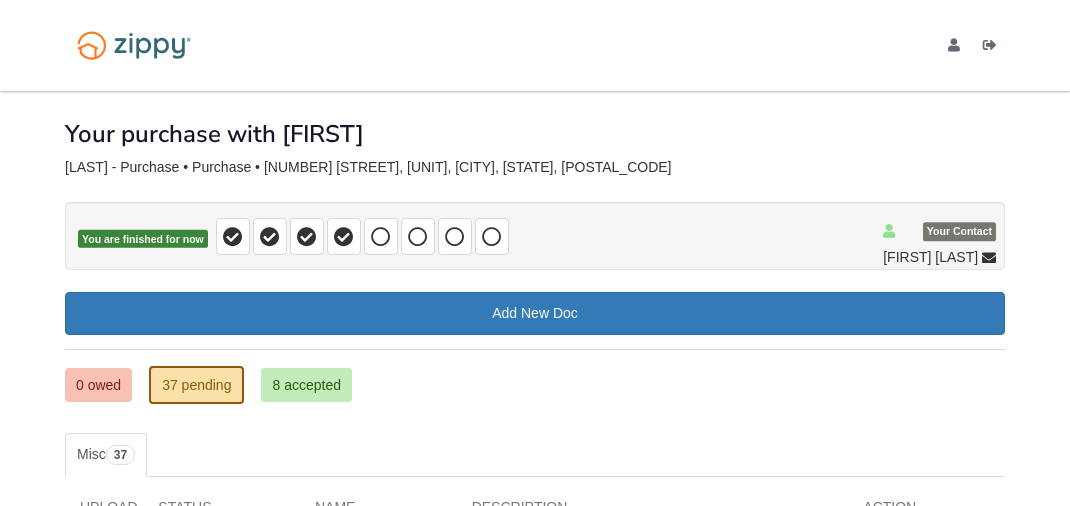 scroll, scrollTop: 179, scrollLeft: 0, axis: vertical 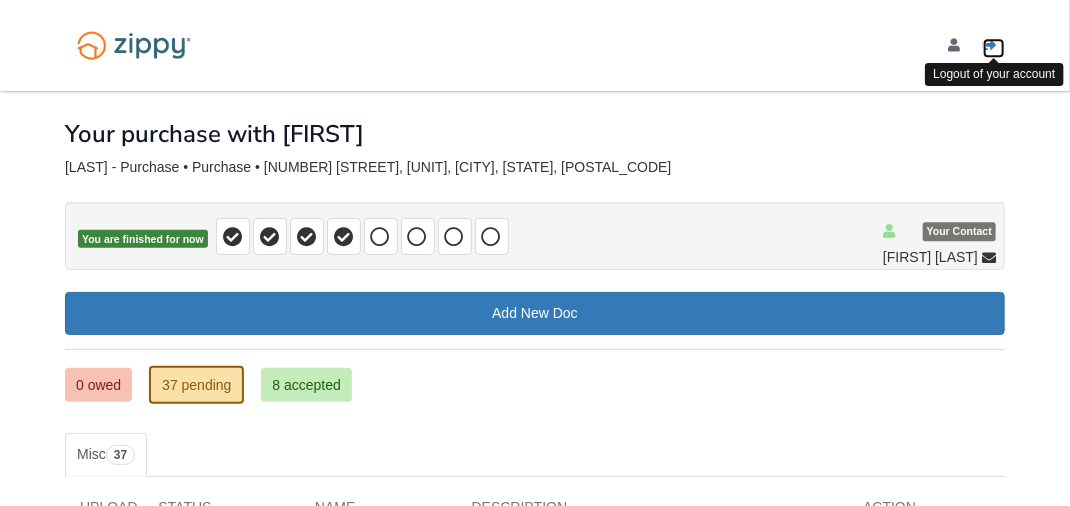 click at bounding box center [990, 46] 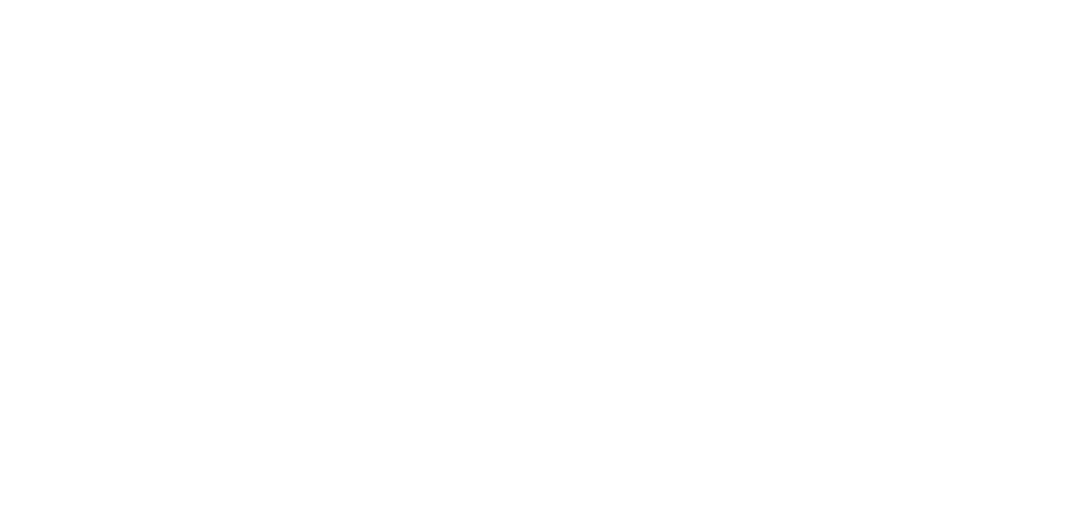 scroll, scrollTop: 0, scrollLeft: 0, axis: both 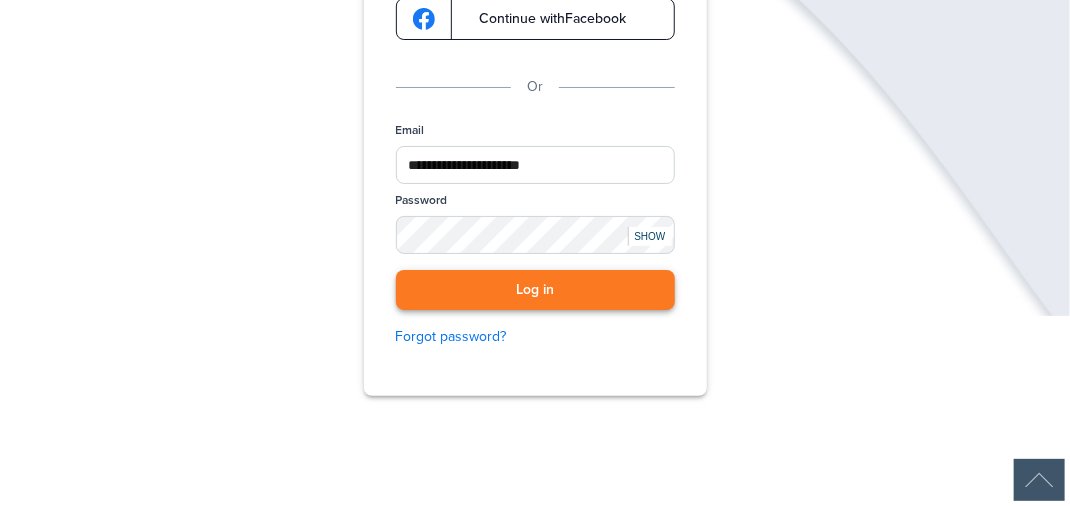 click on "Log in" at bounding box center (535, 290) 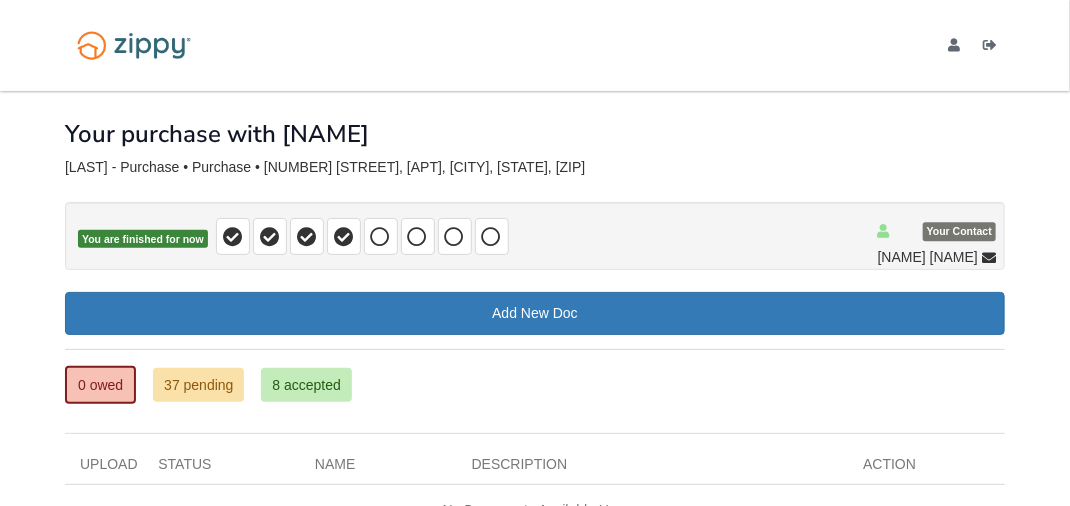 scroll, scrollTop: 178, scrollLeft: 0, axis: vertical 